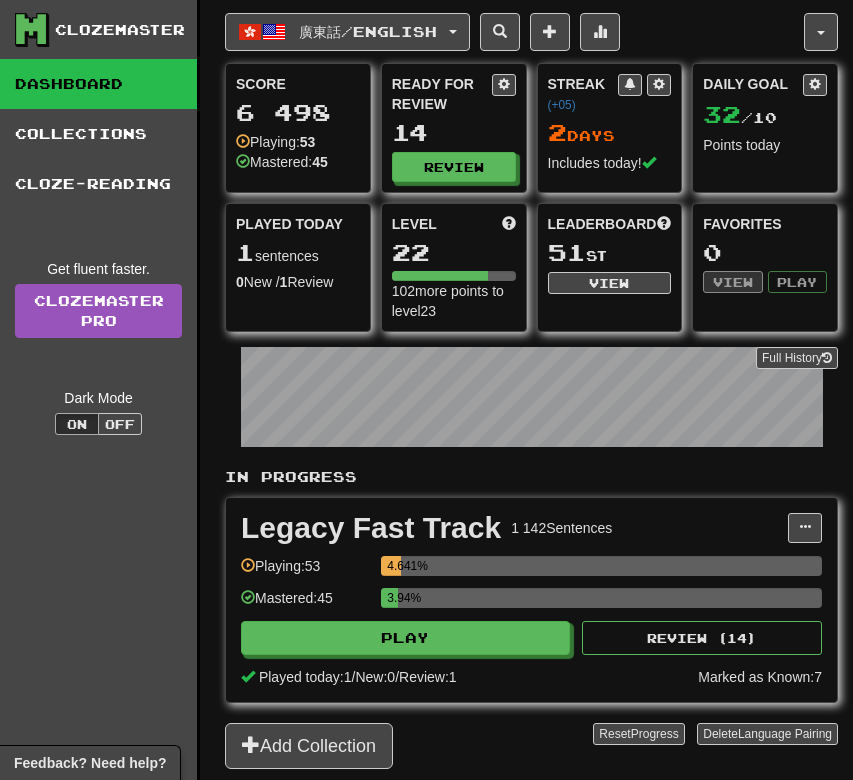 scroll, scrollTop: 0, scrollLeft: 0, axis: both 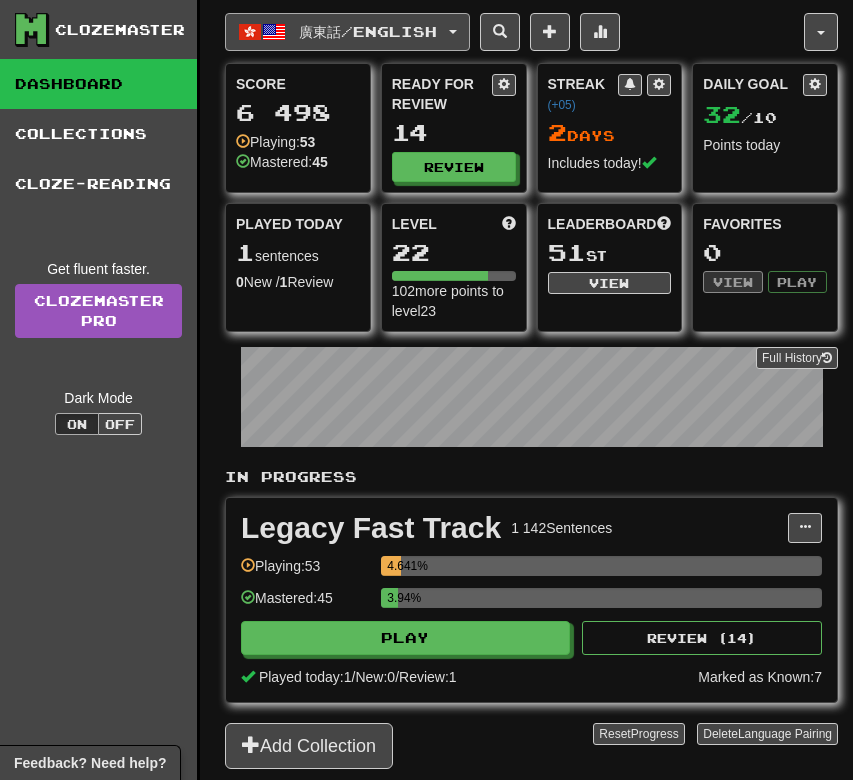 click on "廣東話  /  English" at bounding box center (347, 32) 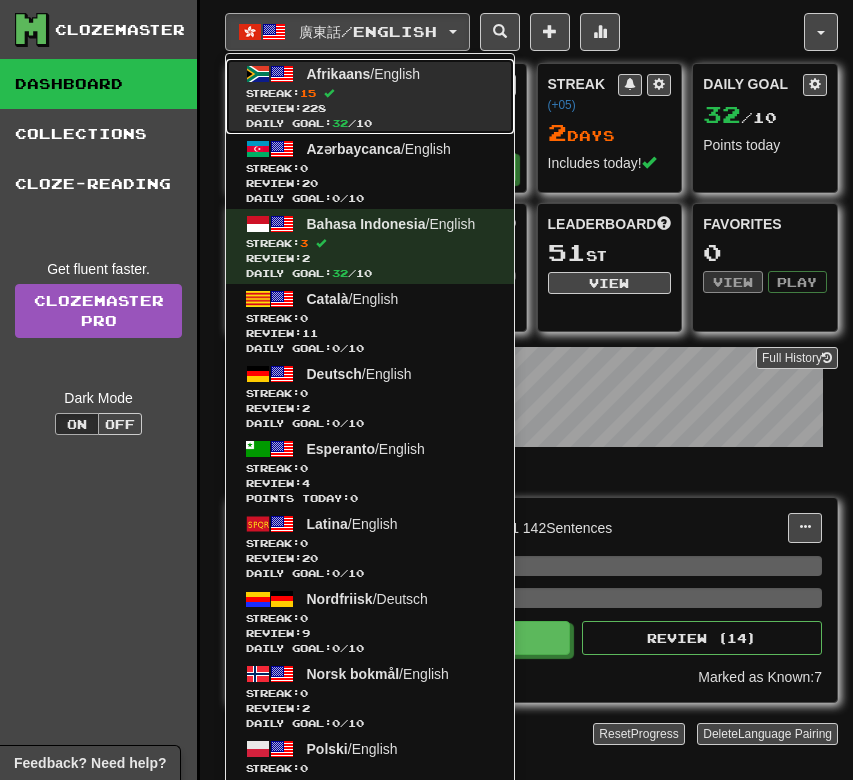 click on "Streak:  15" at bounding box center [370, 93] 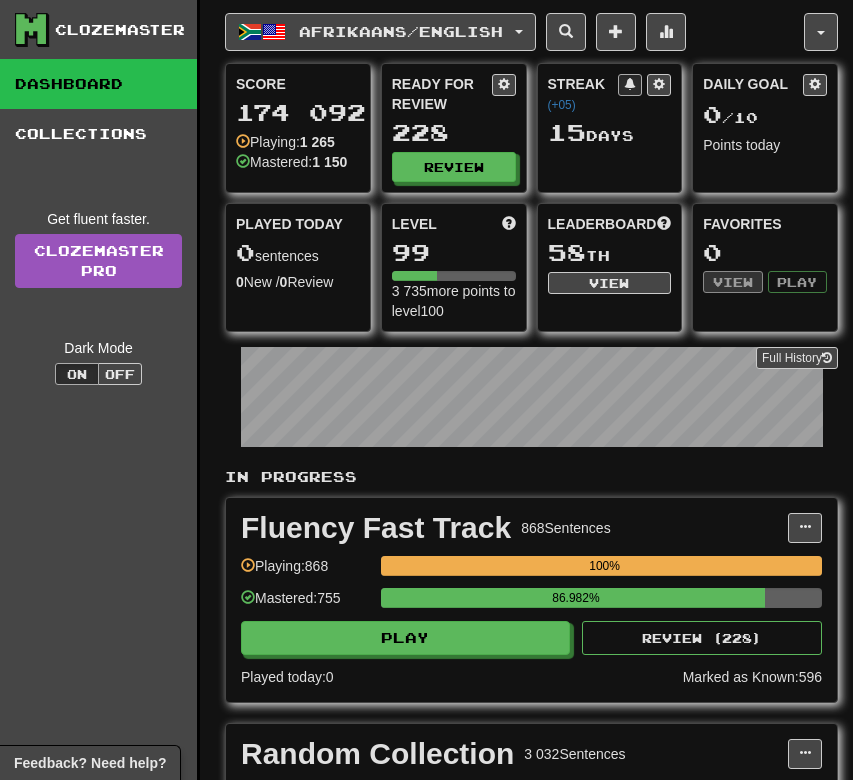 scroll, scrollTop: 0, scrollLeft: 0, axis: both 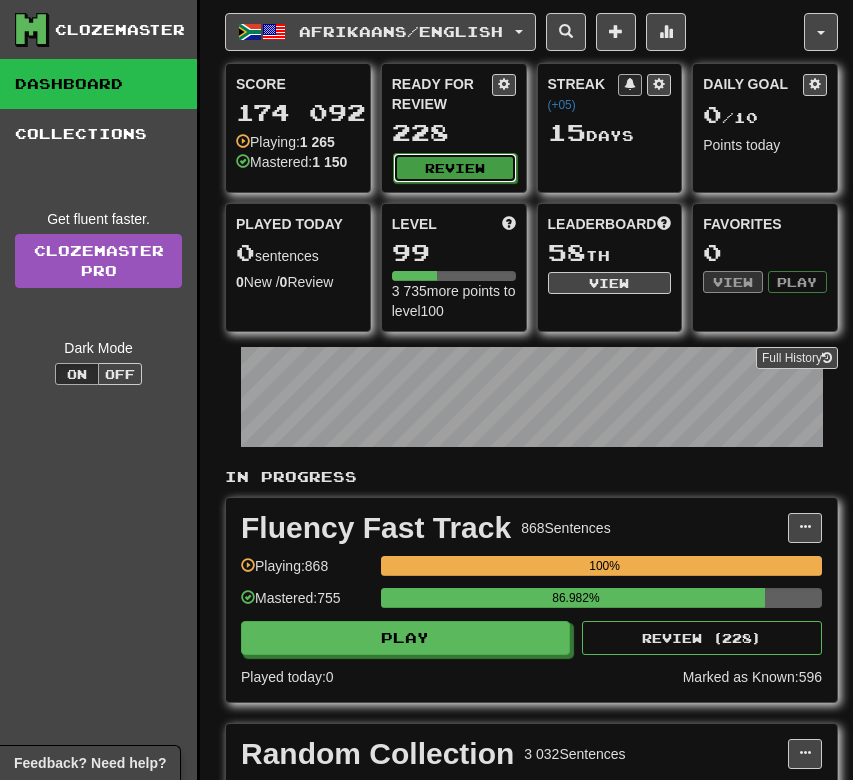 click on "Review" at bounding box center (455, 168) 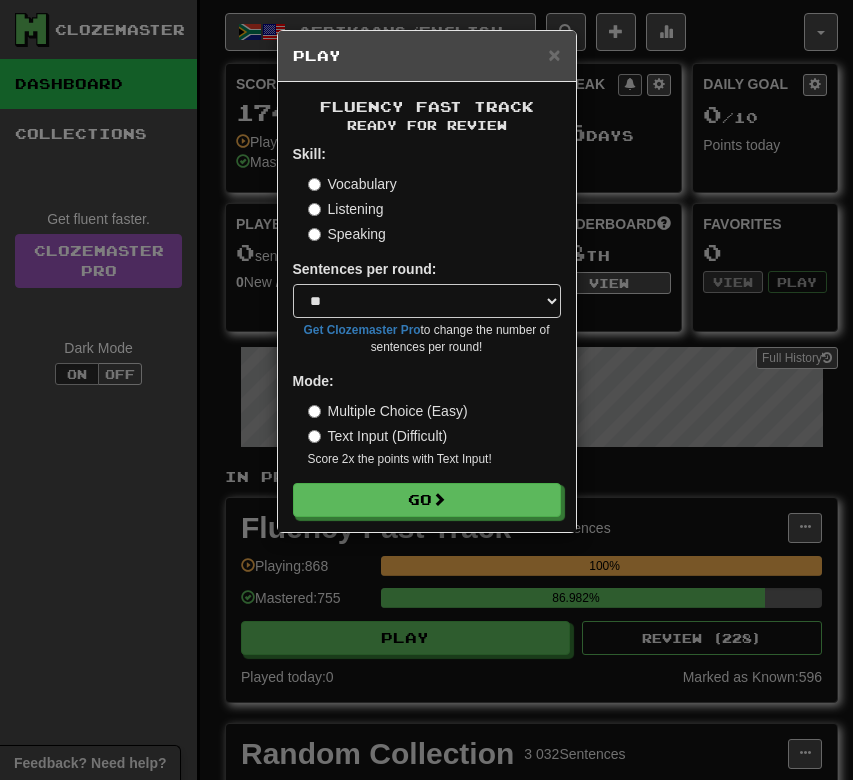 click on "Skill: Vocabulary Listening Speaking Sentences per round: * ** ** ** ** ** *** ******** Get Clozemaster Pro  to change the number of sentences per round! Mode: Multiple Choice (Easy) Text Input (Difficult) Score 2x the points with Text Input ! Go" at bounding box center [427, 330] 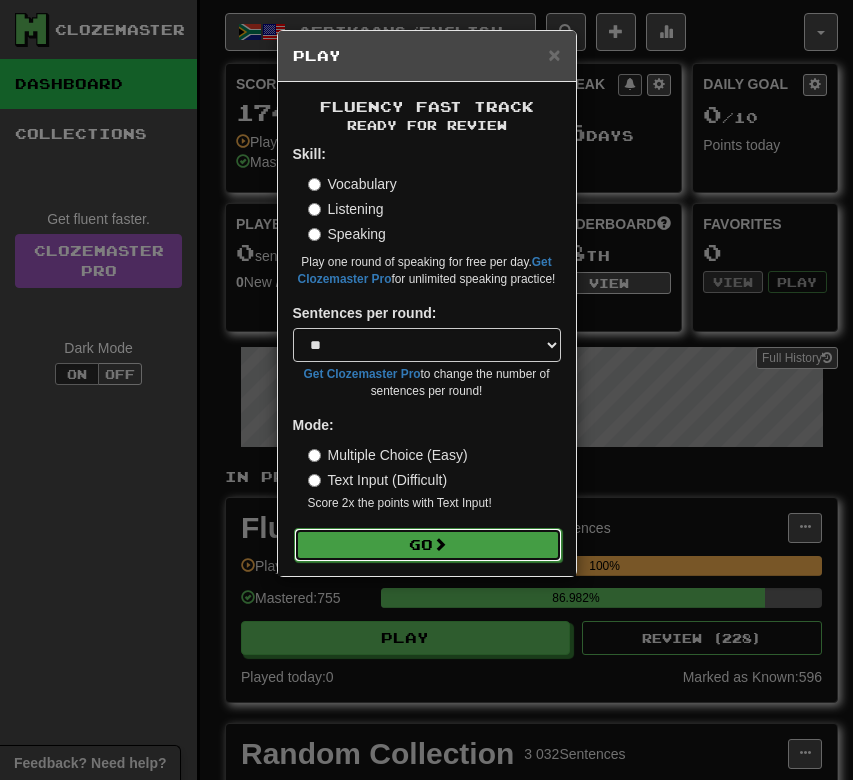click on "Go" at bounding box center [428, 545] 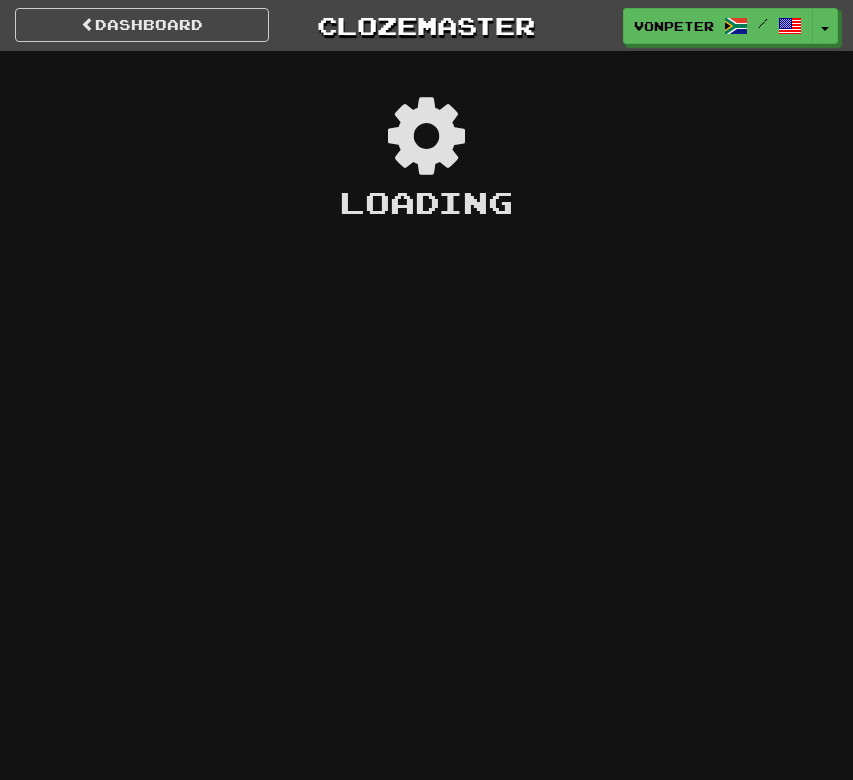 scroll, scrollTop: 0, scrollLeft: 0, axis: both 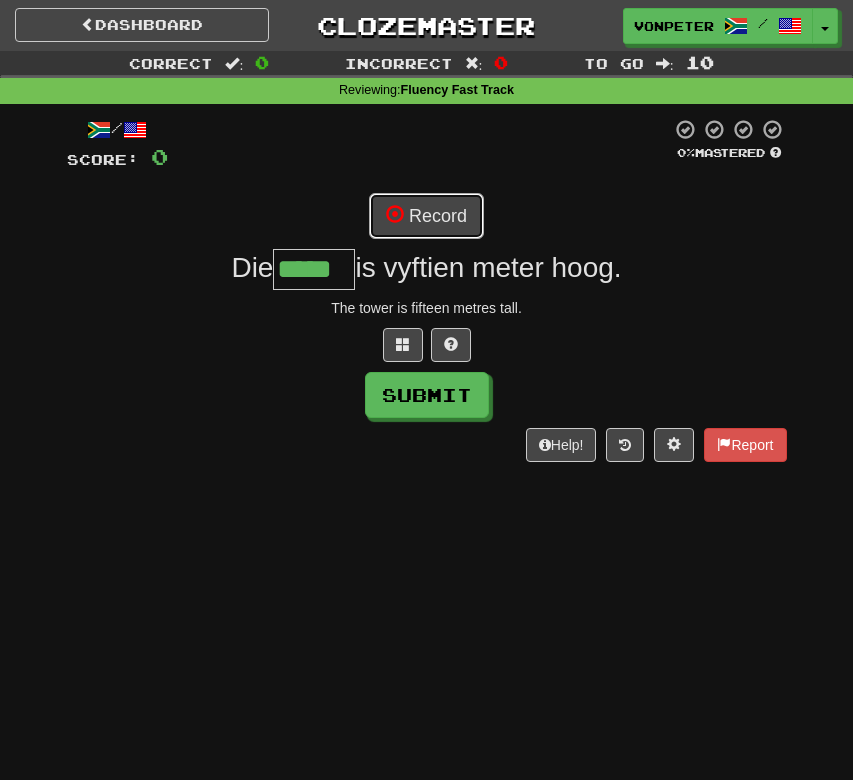 click at bounding box center (395, 214) 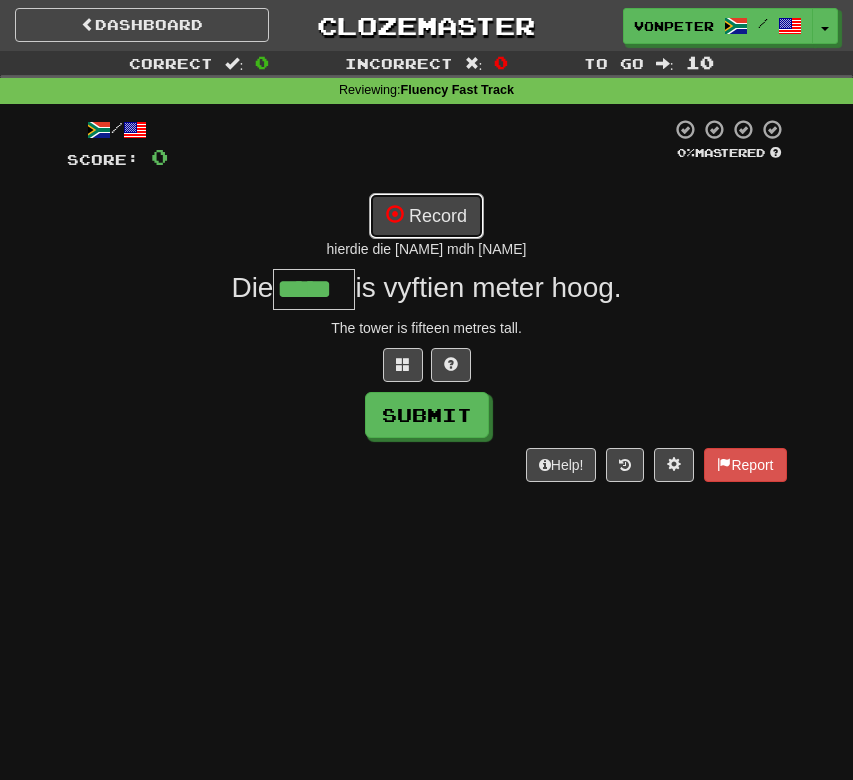 click on "Record" at bounding box center [426, 216] 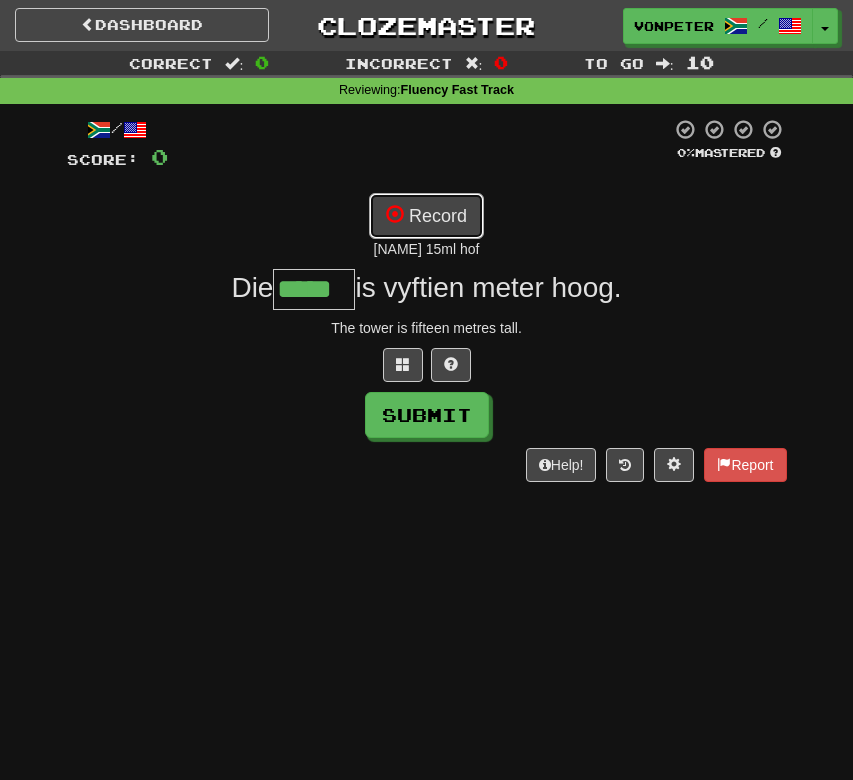 click on "Record" at bounding box center [426, 216] 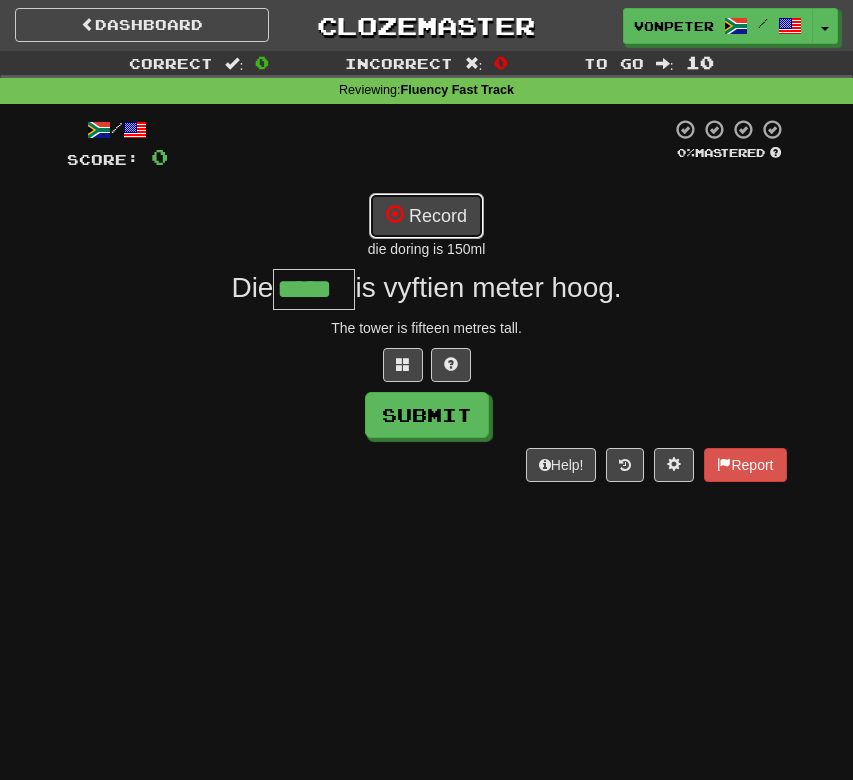 click on "Record" at bounding box center (426, 216) 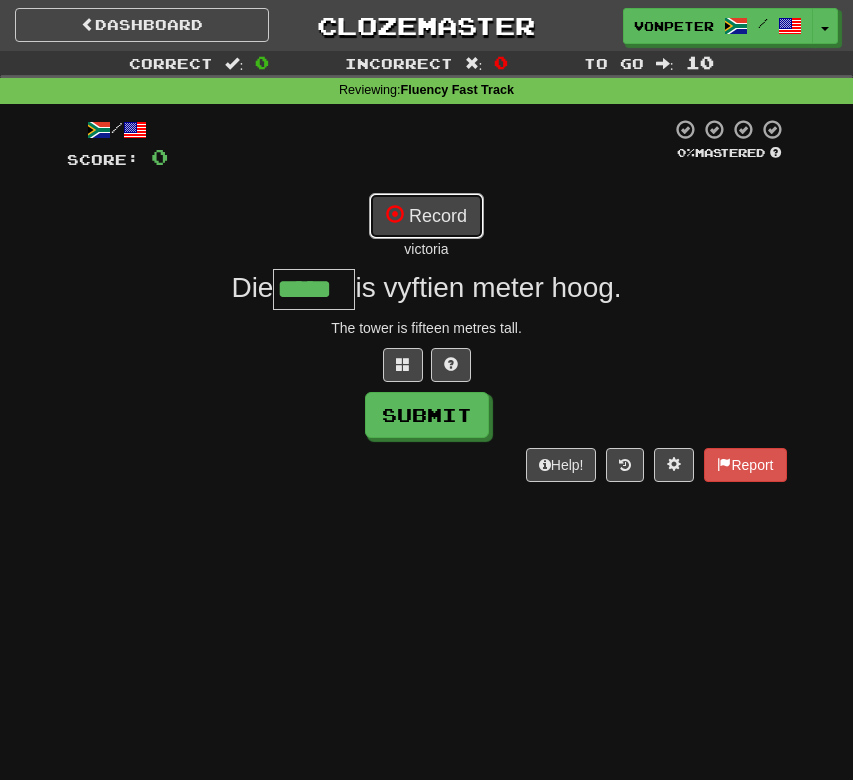 click on "Record" at bounding box center (426, 216) 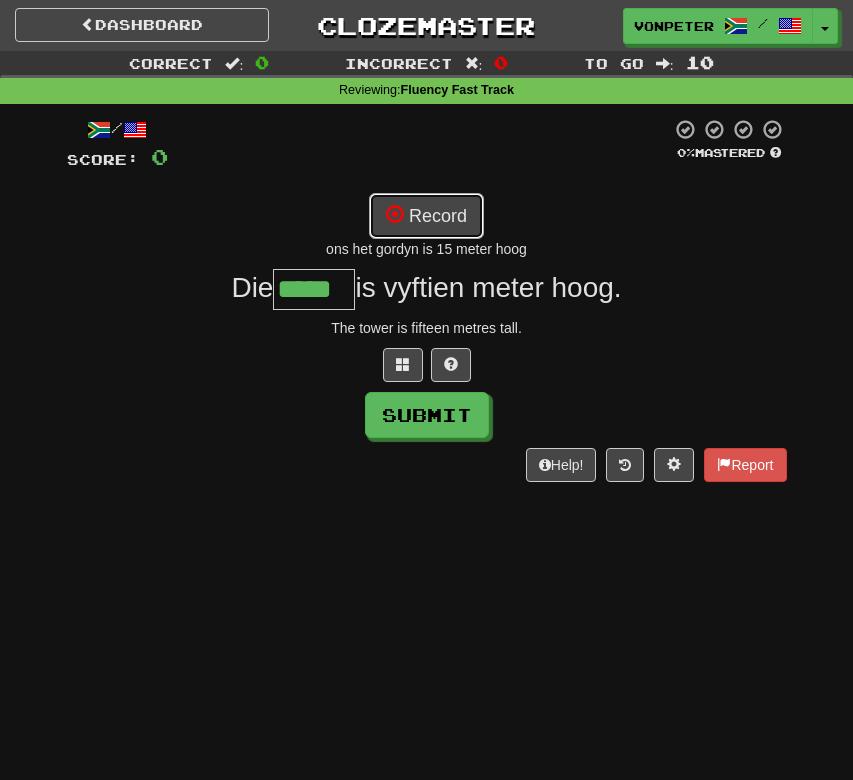 click on "Record" at bounding box center [426, 216] 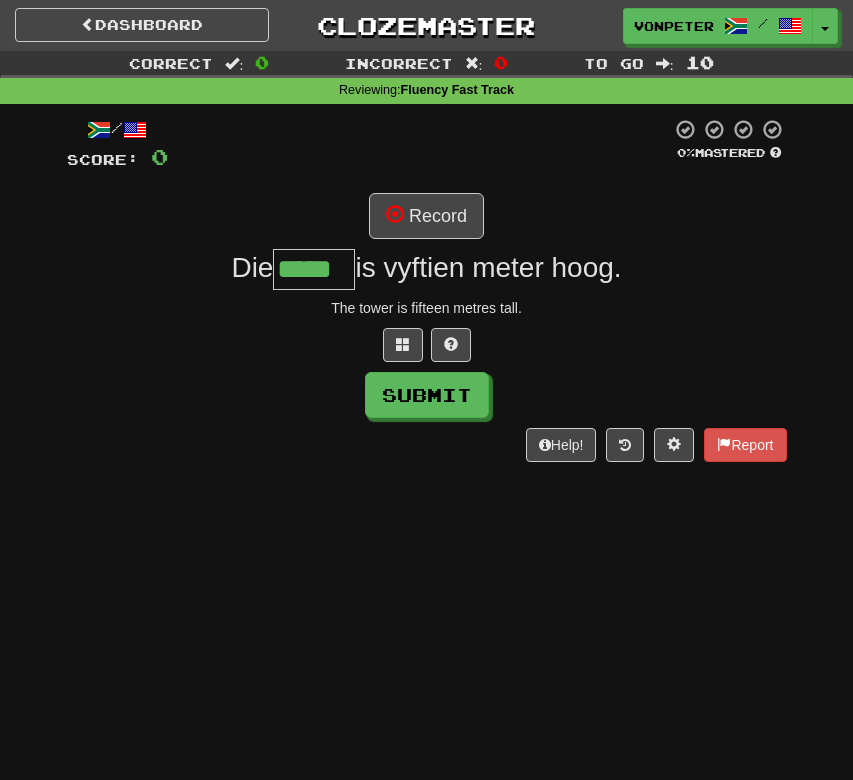 click on "*****" at bounding box center [314, 269] 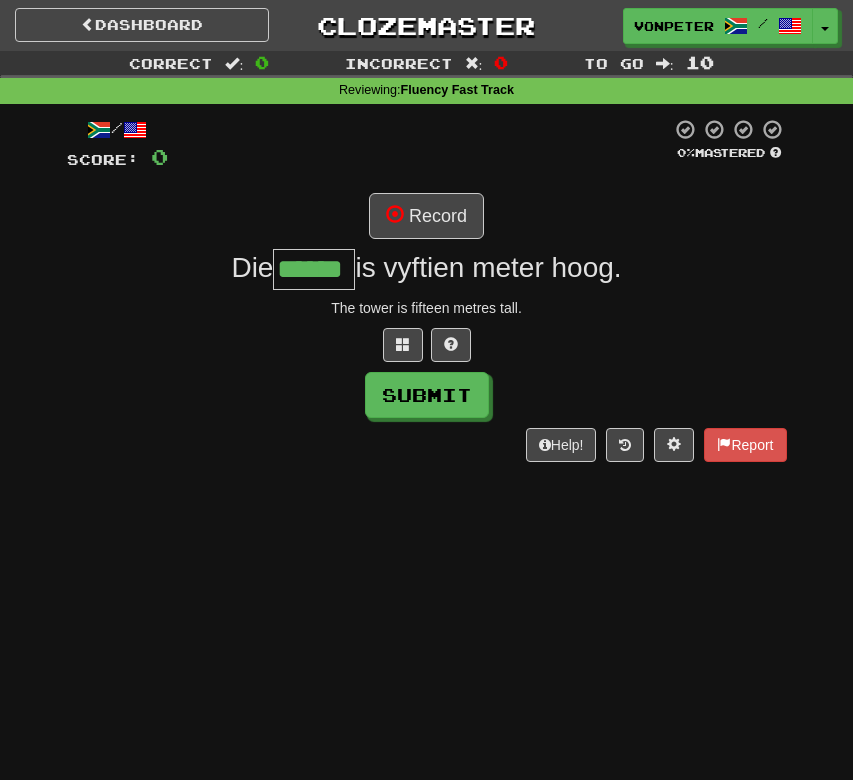 click on "******" at bounding box center (314, 269) 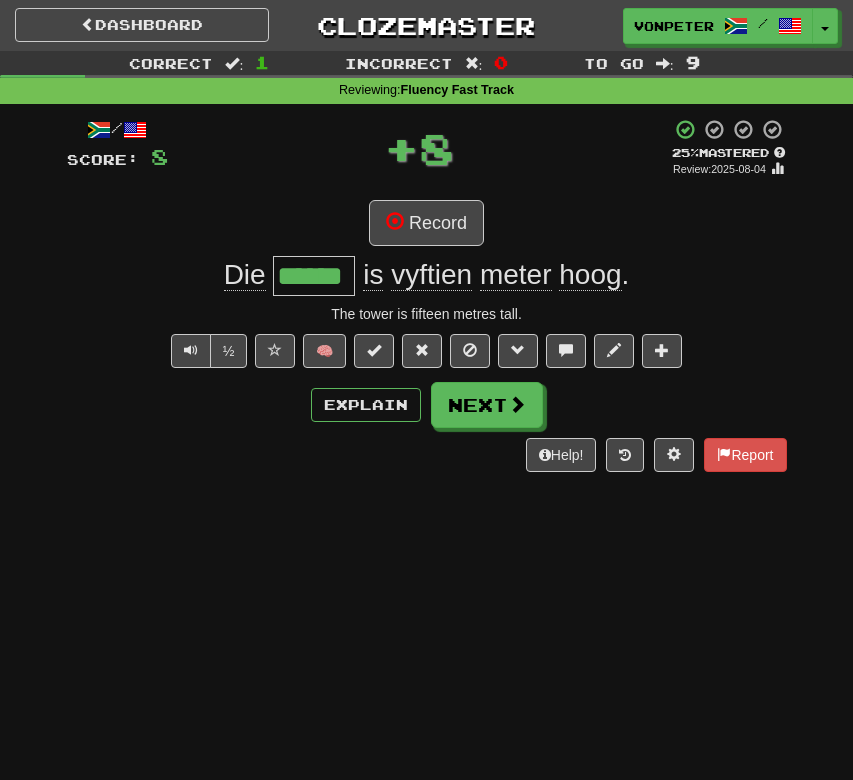 click on "******" at bounding box center [314, 276] 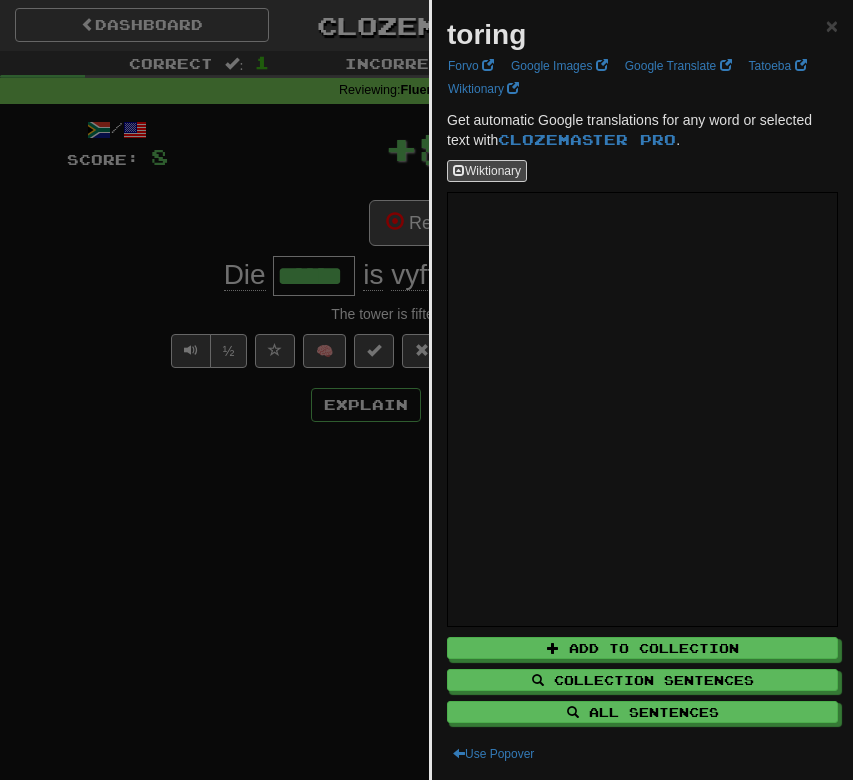click at bounding box center (426, 390) 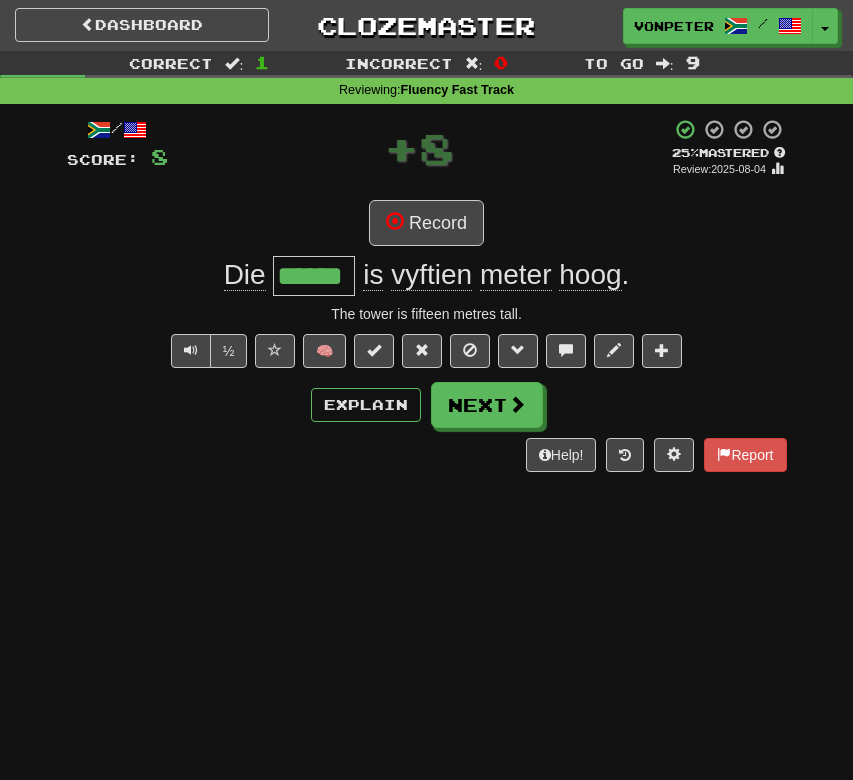 click on "Record" at bounding box center [427, 223] 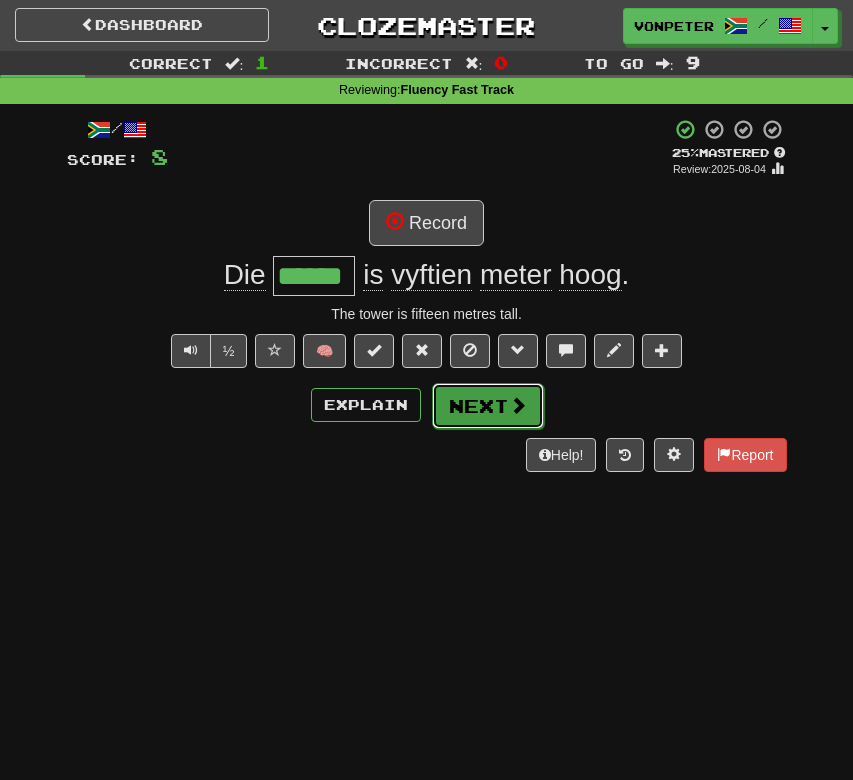 click on "Next" at bounding box center (488, 406) 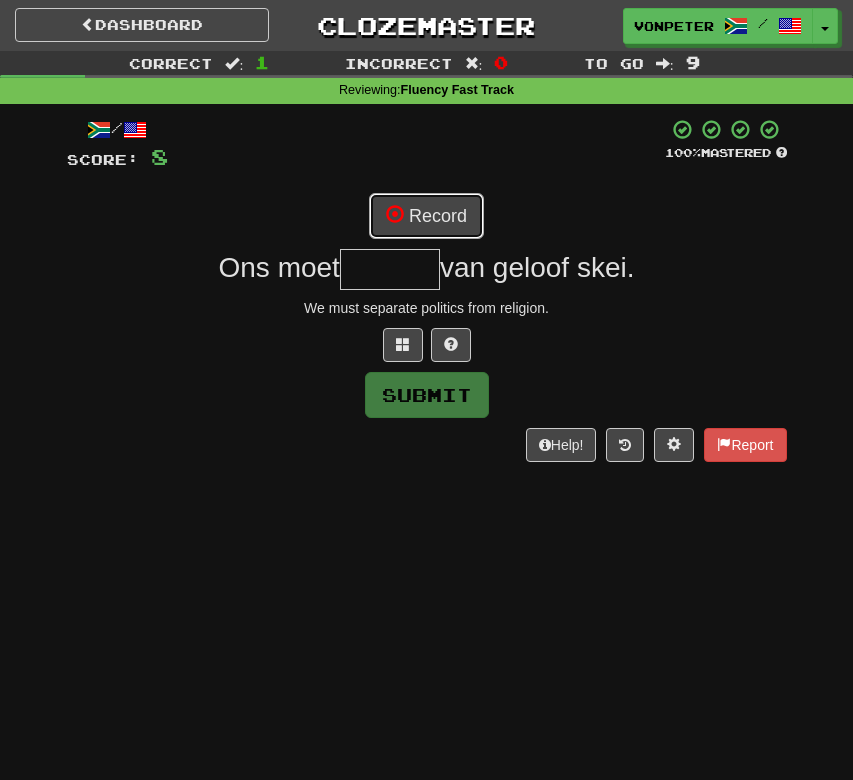 click at bounding box center (395, 214) 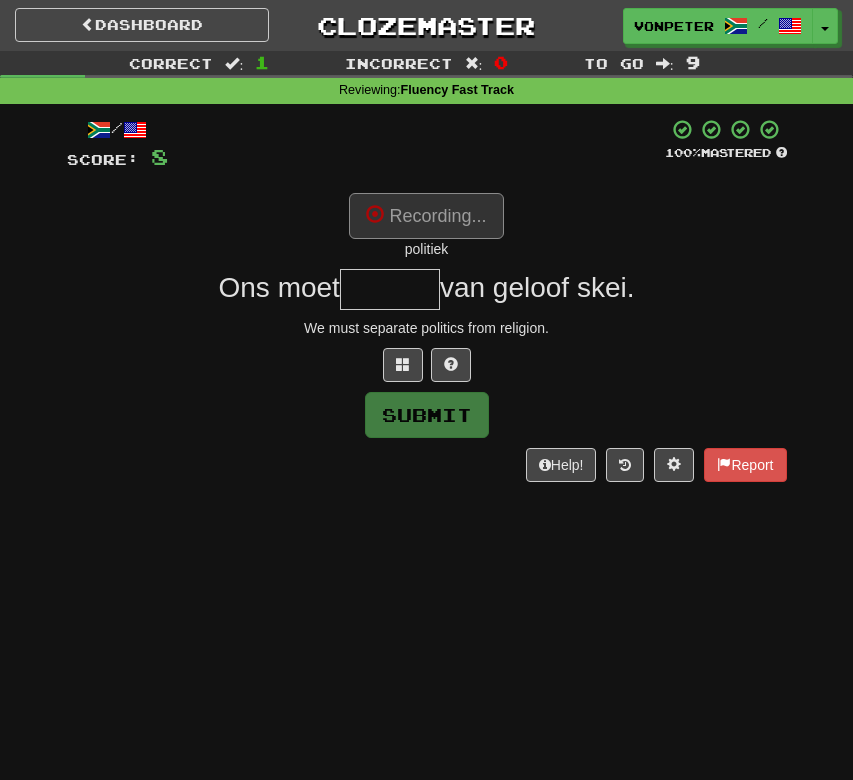 type on "********" 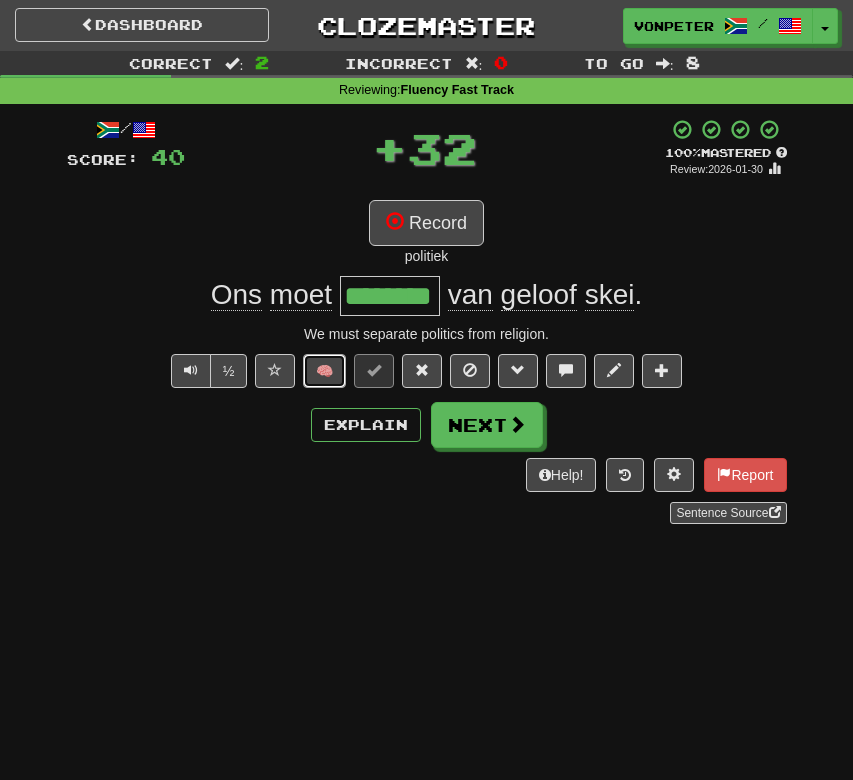 click on "🧠" at bounding box center (324, 371) 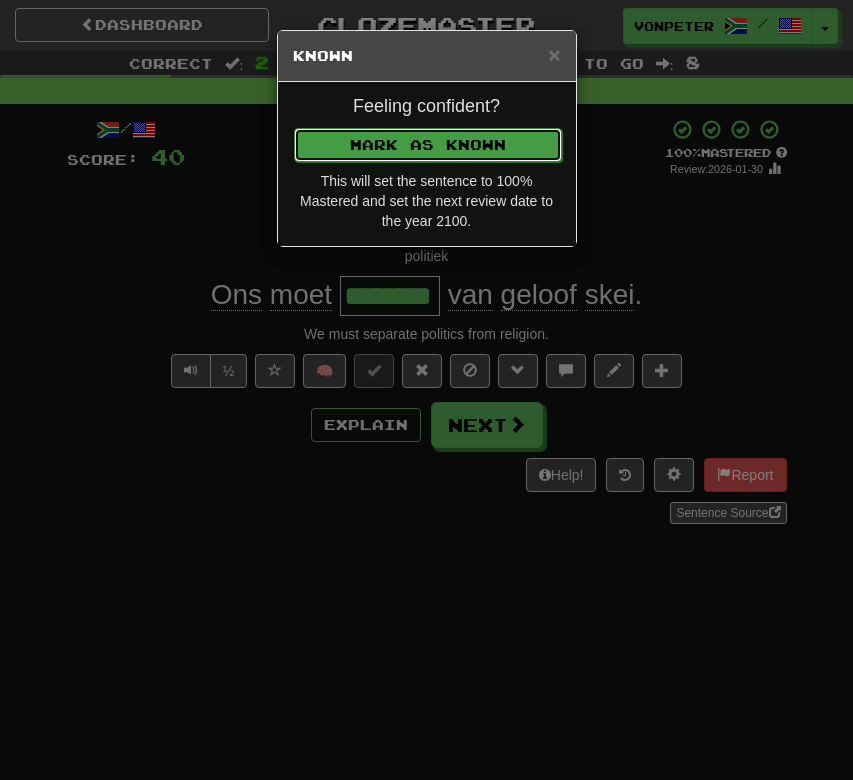click on "Mark as Known" at bounding box center [428, 145] 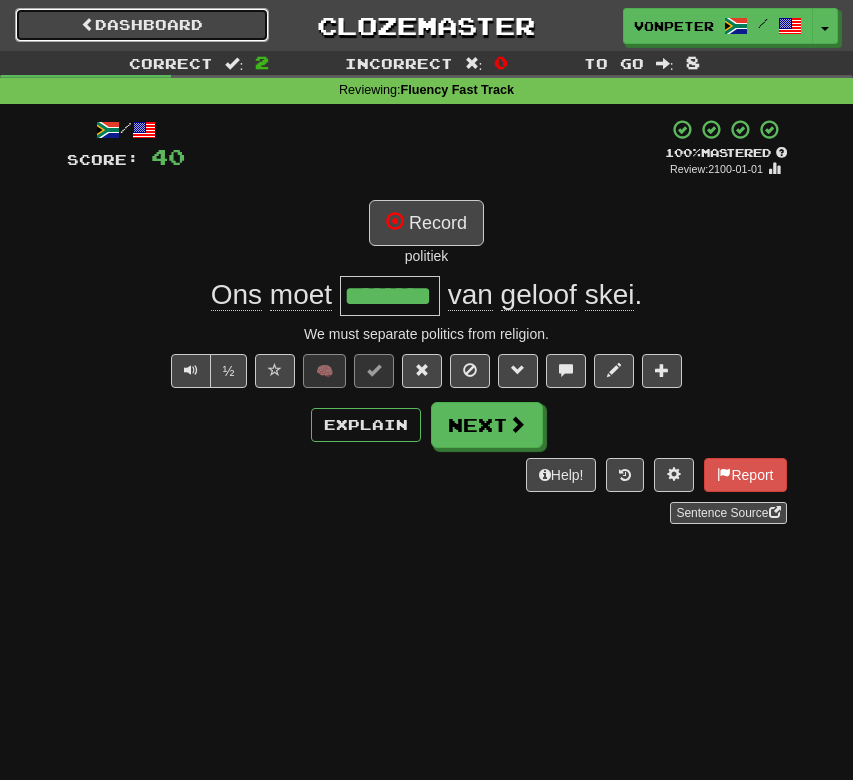 click on "Dashboard" at bounding box center [142, 25] 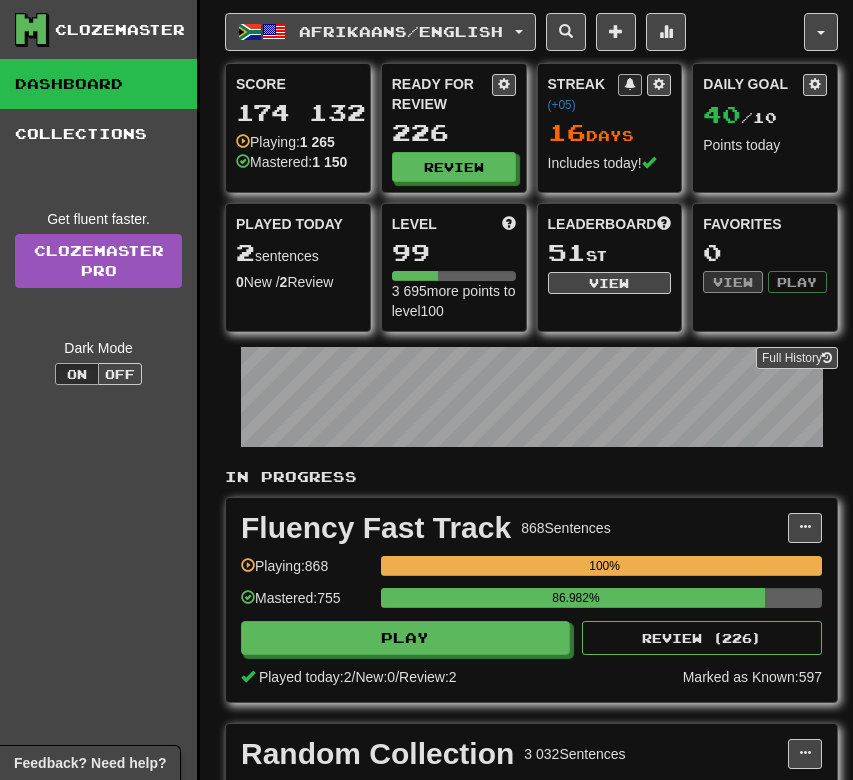 scroll, scrollTop: 0, scrollLeft: 0, axis: both 